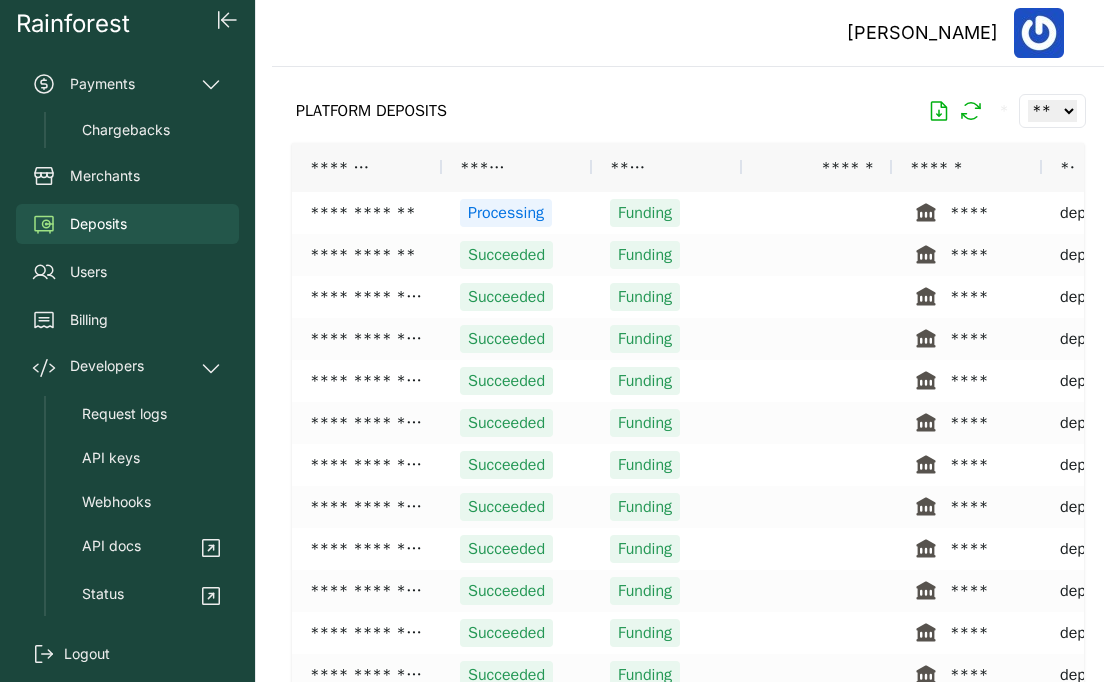 scroll, scrollTop: 0, scrollLeft: 0, axis: both 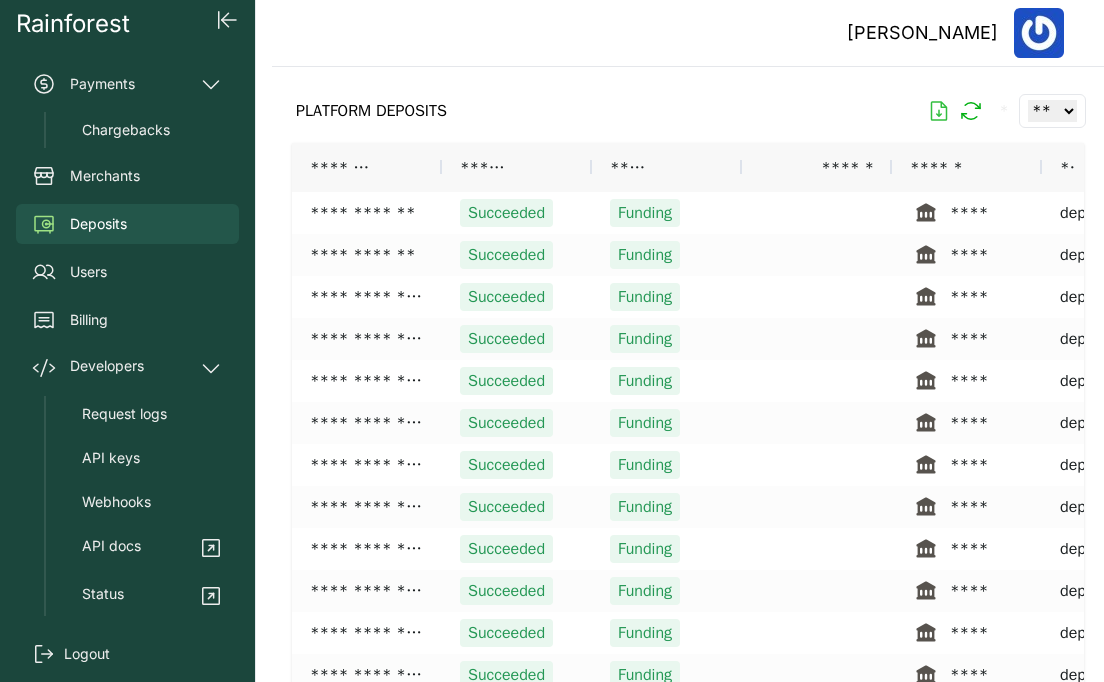 click 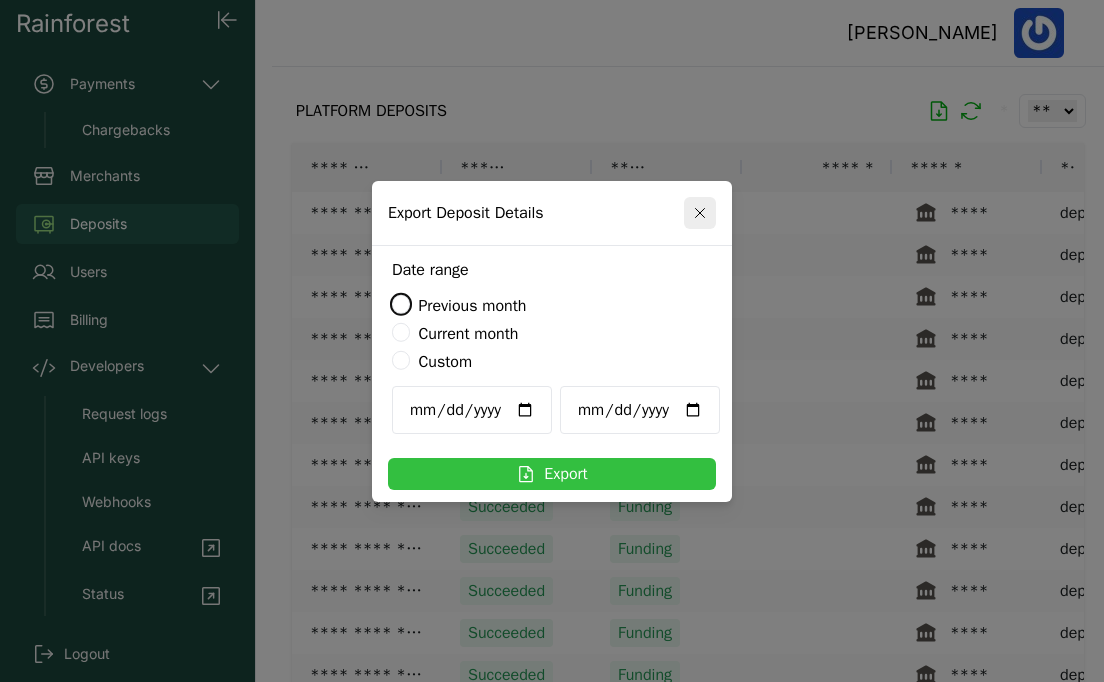 click on "Export" at bounding box center (552, 474) 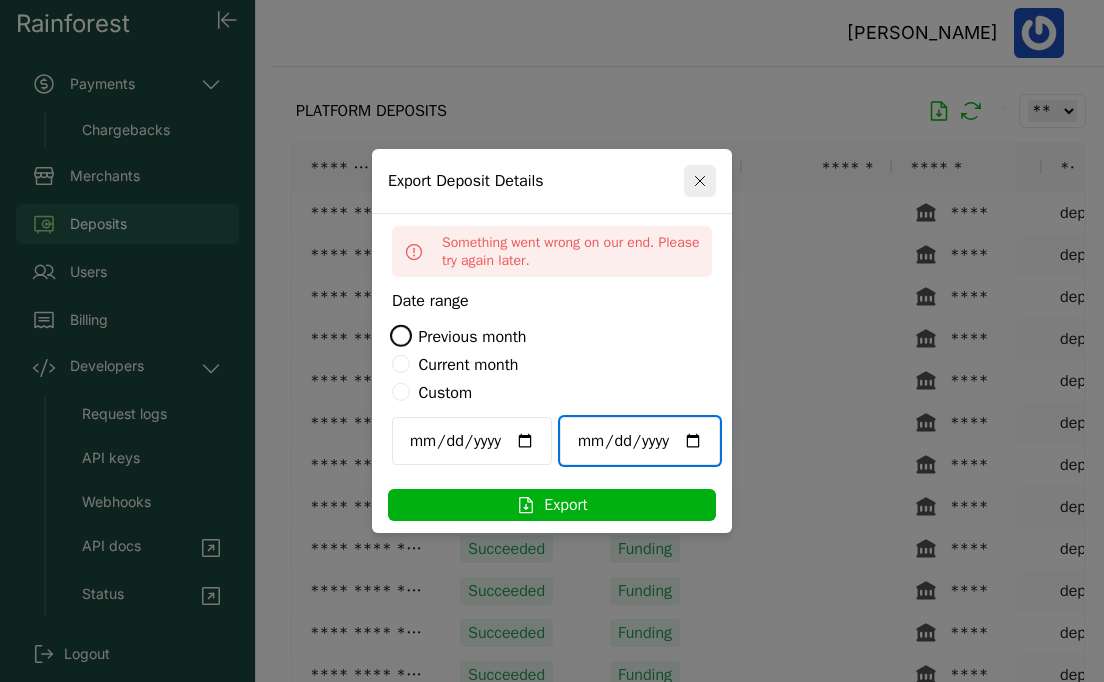 click on "**********" at bounding box center [640, 441] 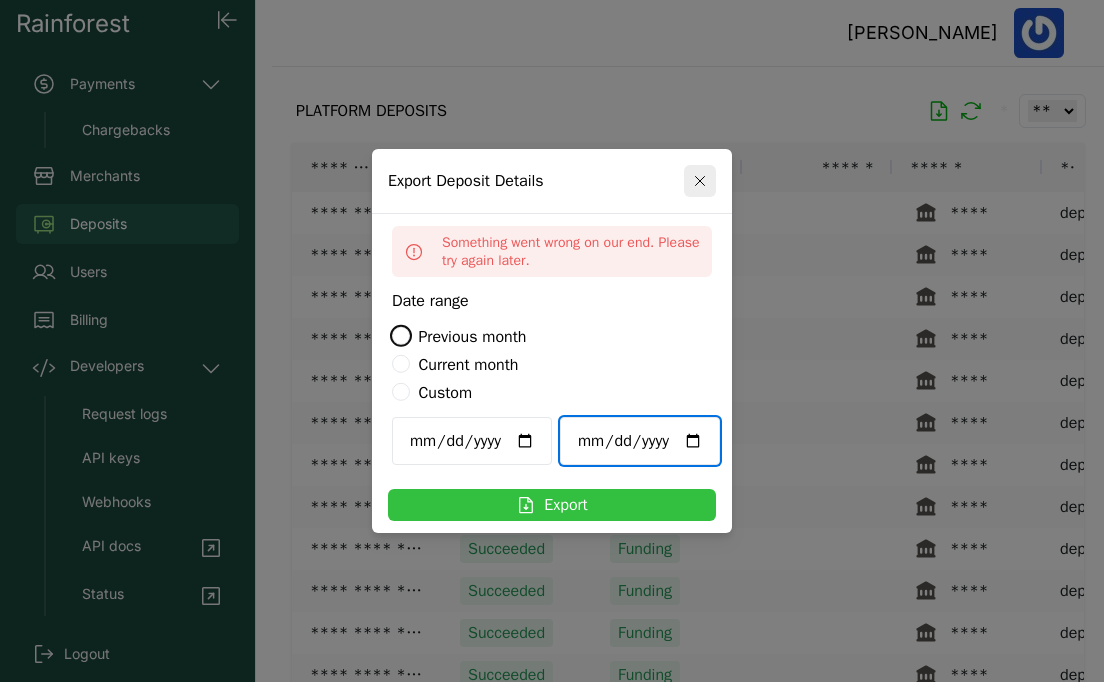 click on "Export" at bounding box center [552, 505] 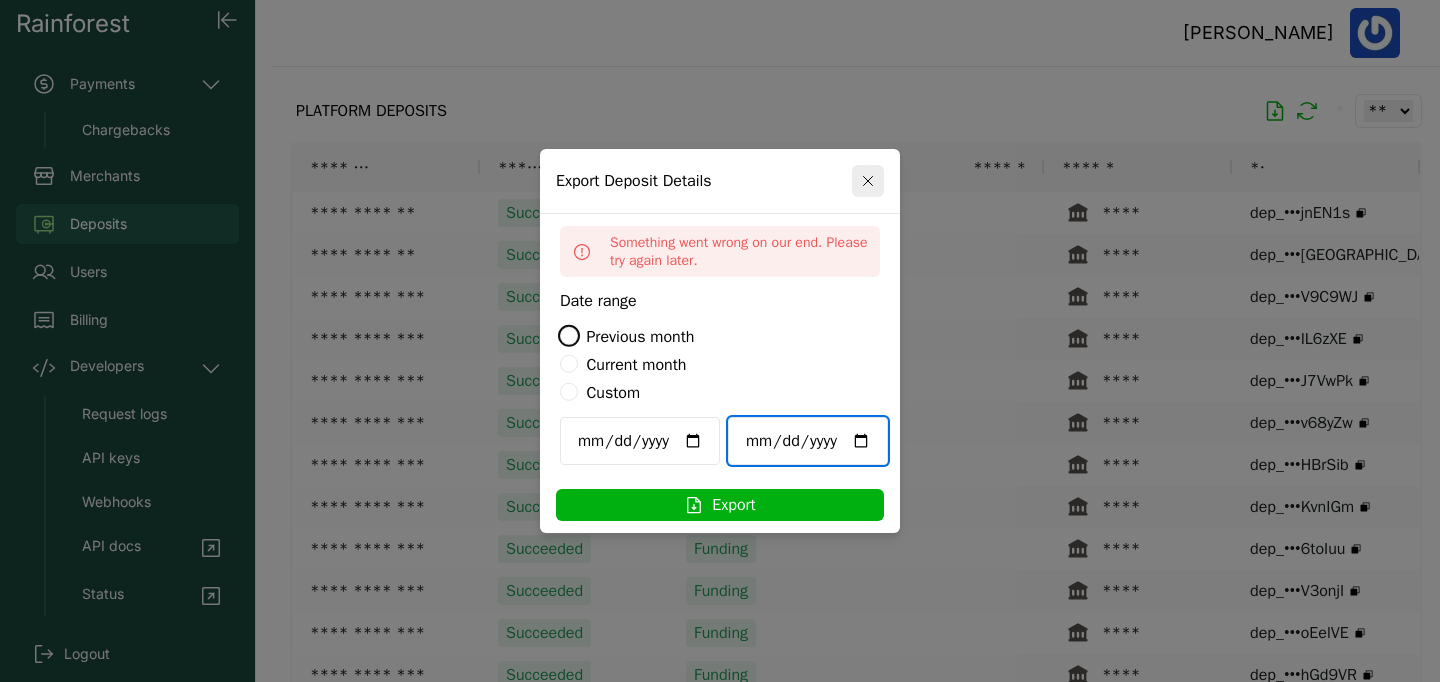 click on "**********" at bounding box center [808, 441] 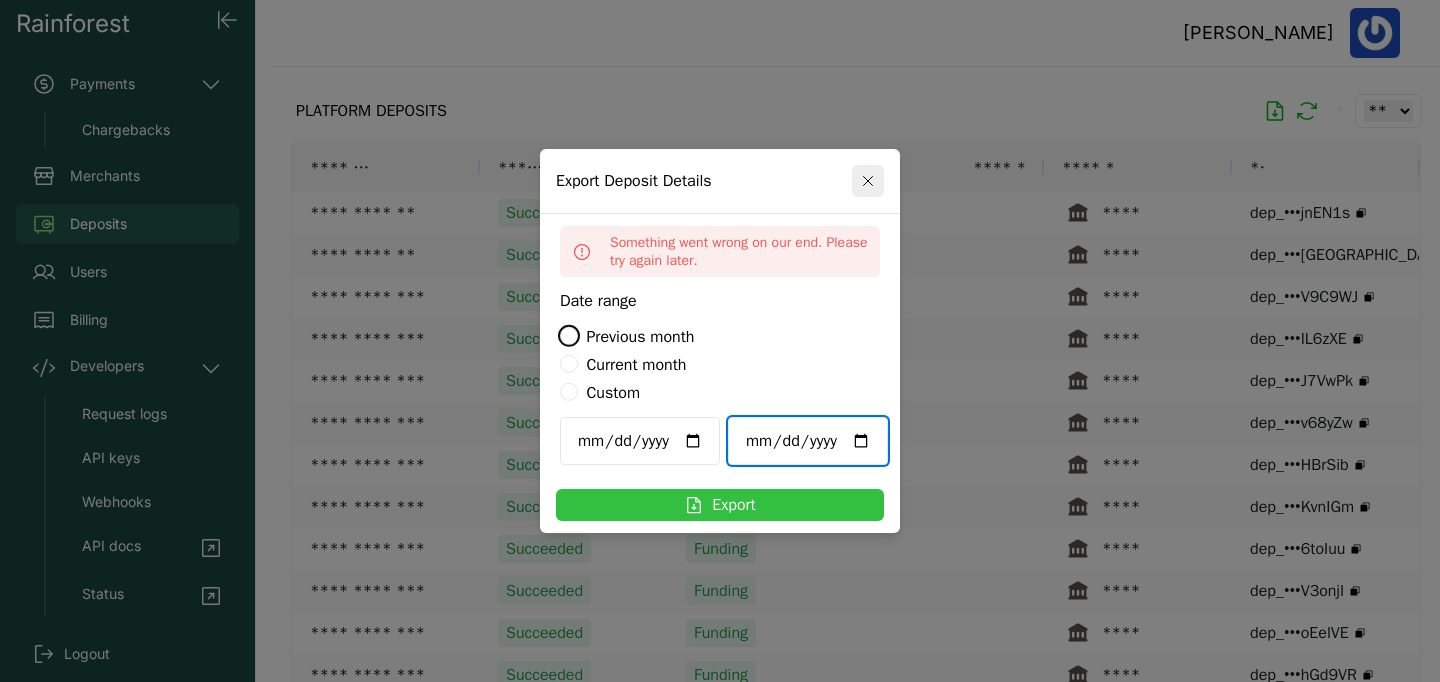 click on "Export" at bounding box center (720, 505) 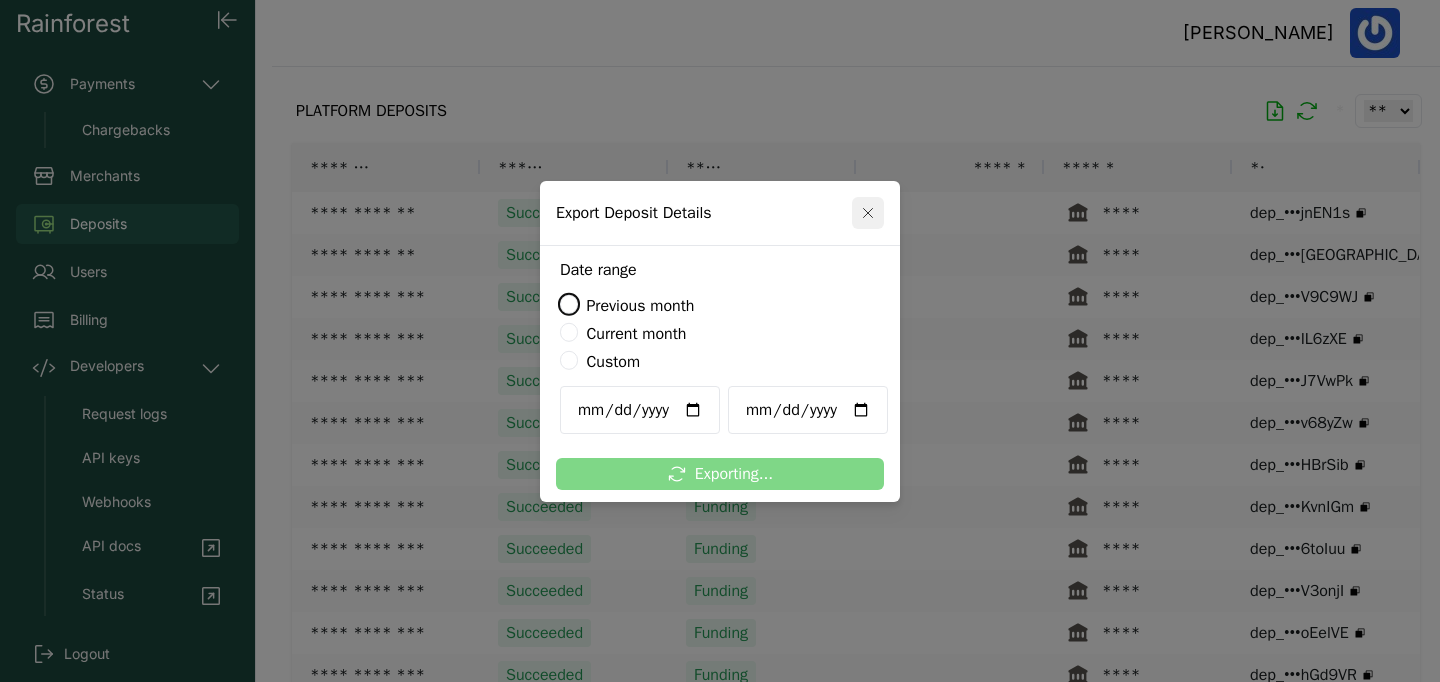 click at bounding box center (868, 213) 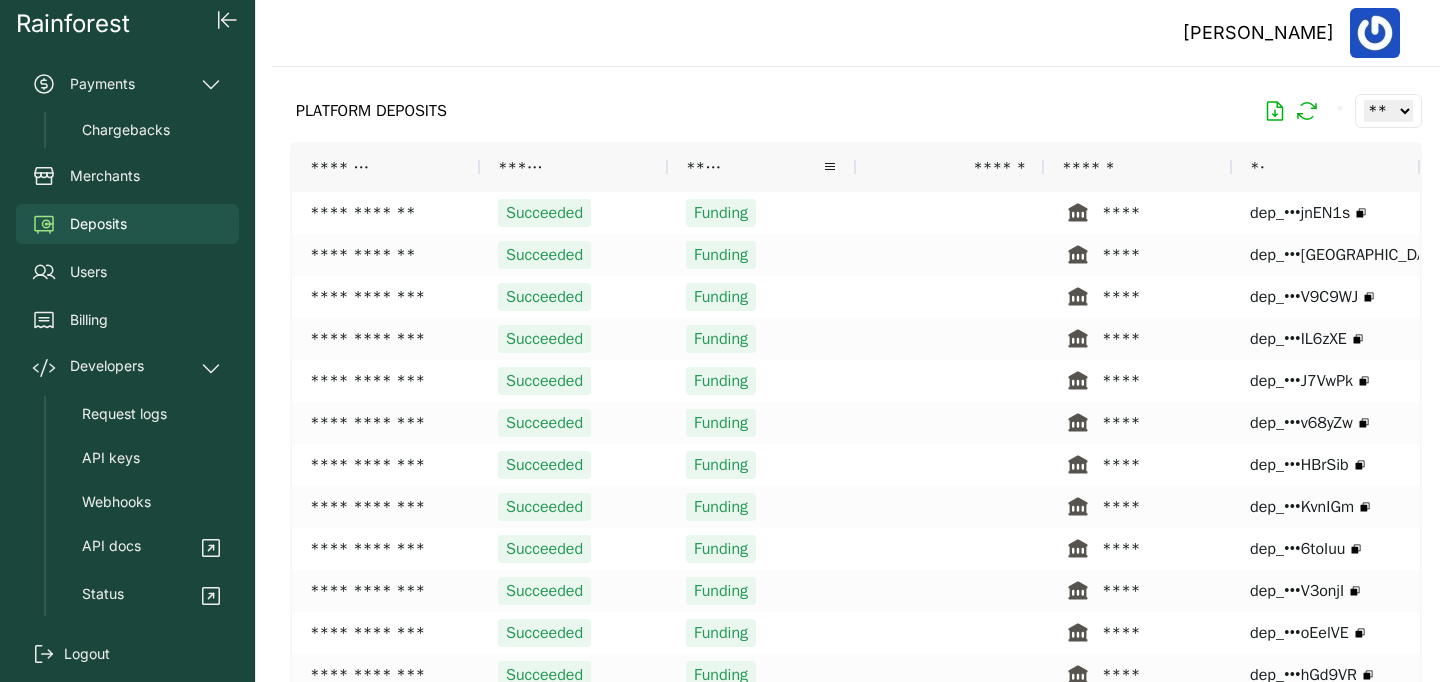 click on "****" at bounding box center [762, 167] 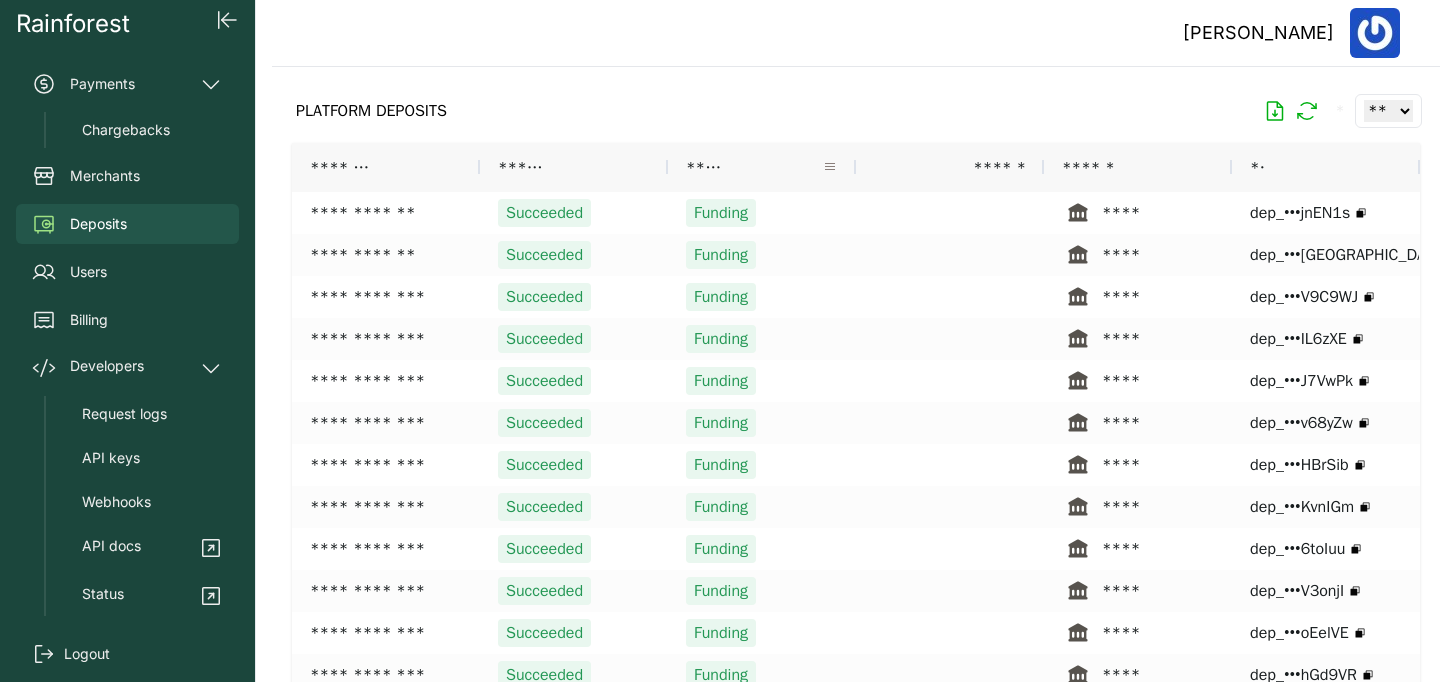 click at bounding box center (830, 167) 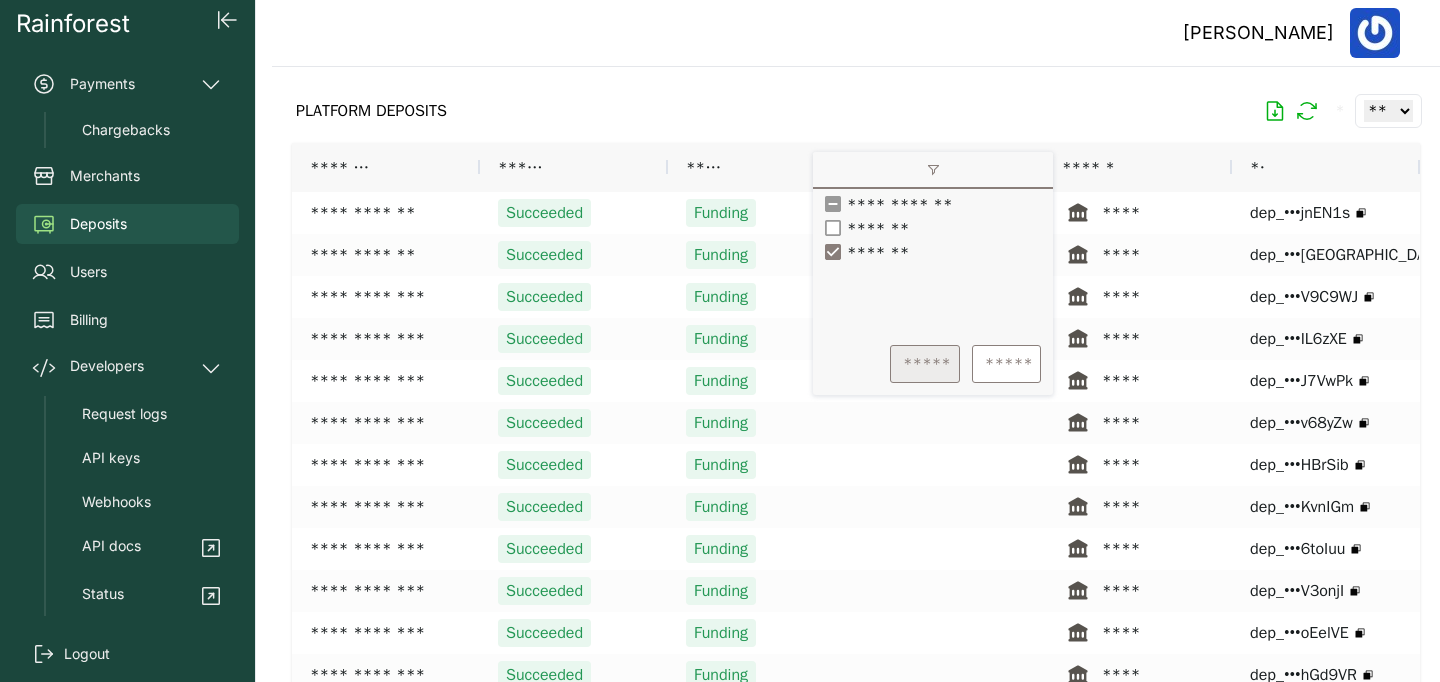 click on "*****" at bounding box center (925, 364) 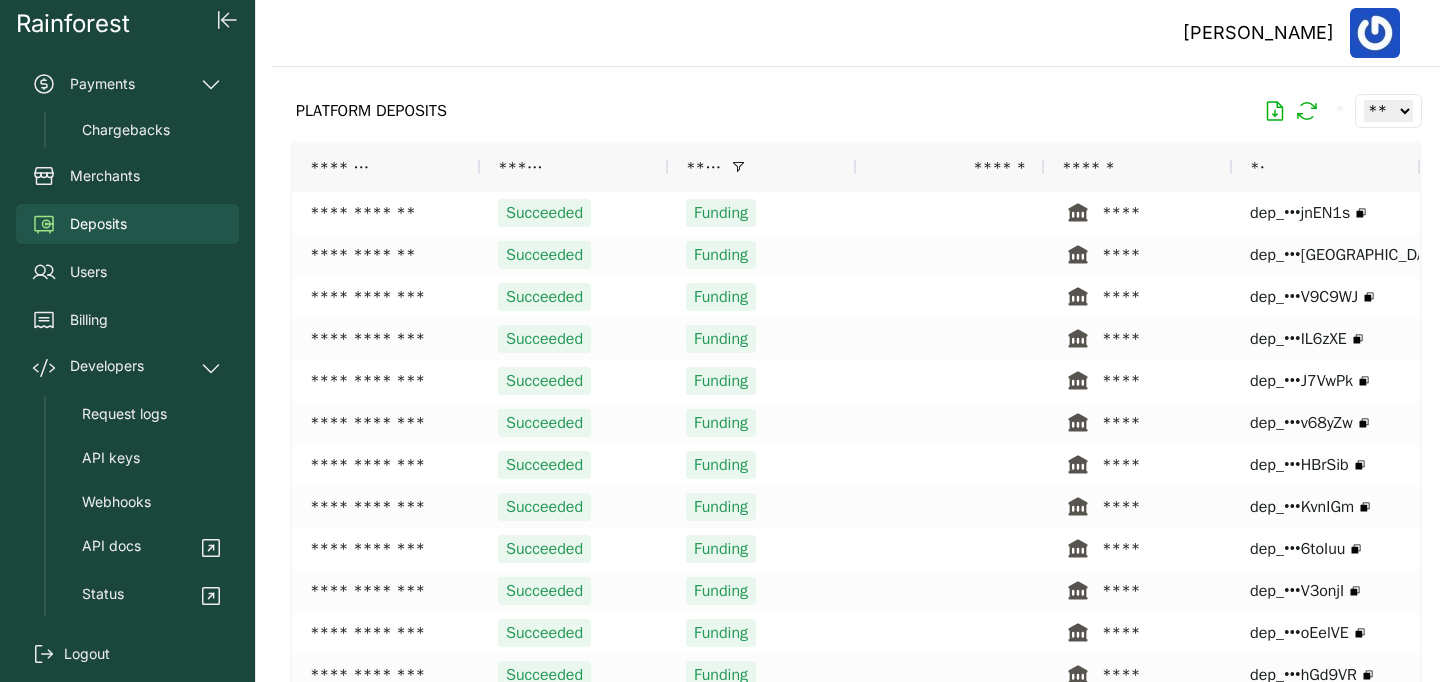 click on "PLATFORM DEPOSITS * ** ** ** ***" at bounding box center (856, 111) 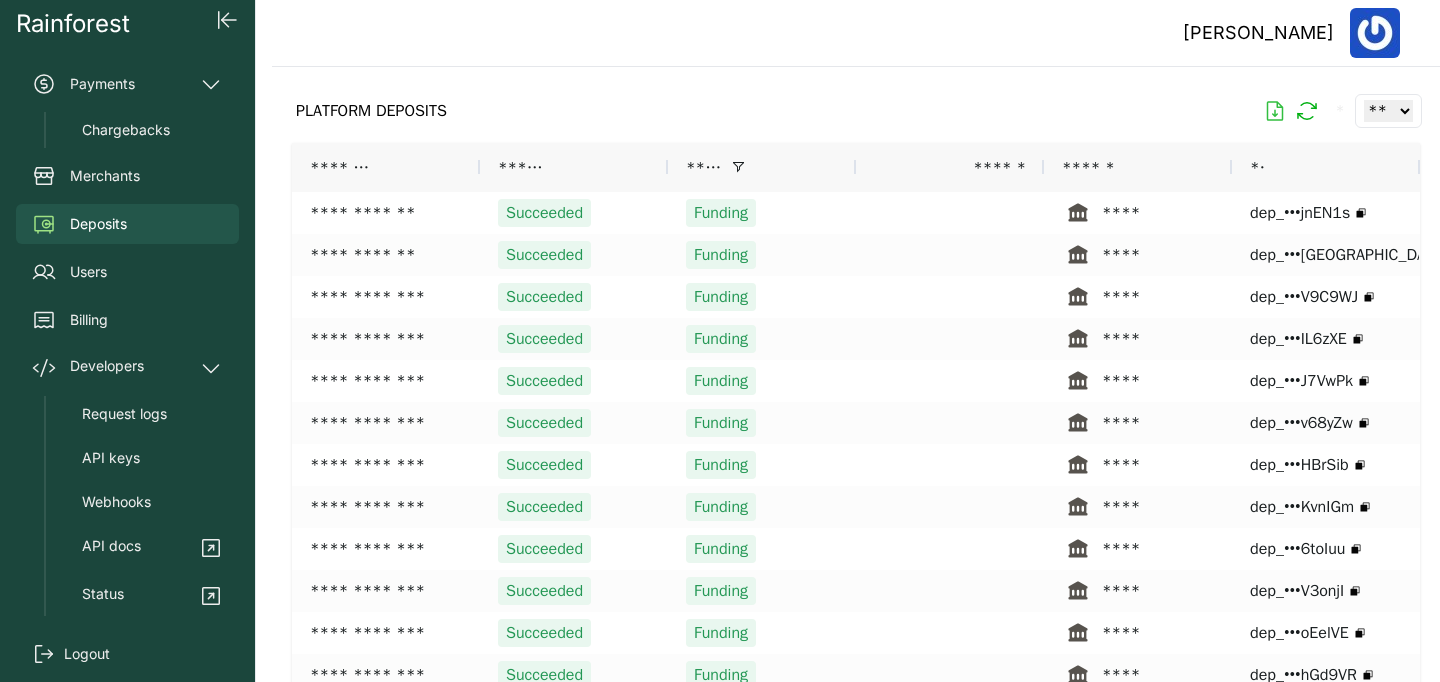 click 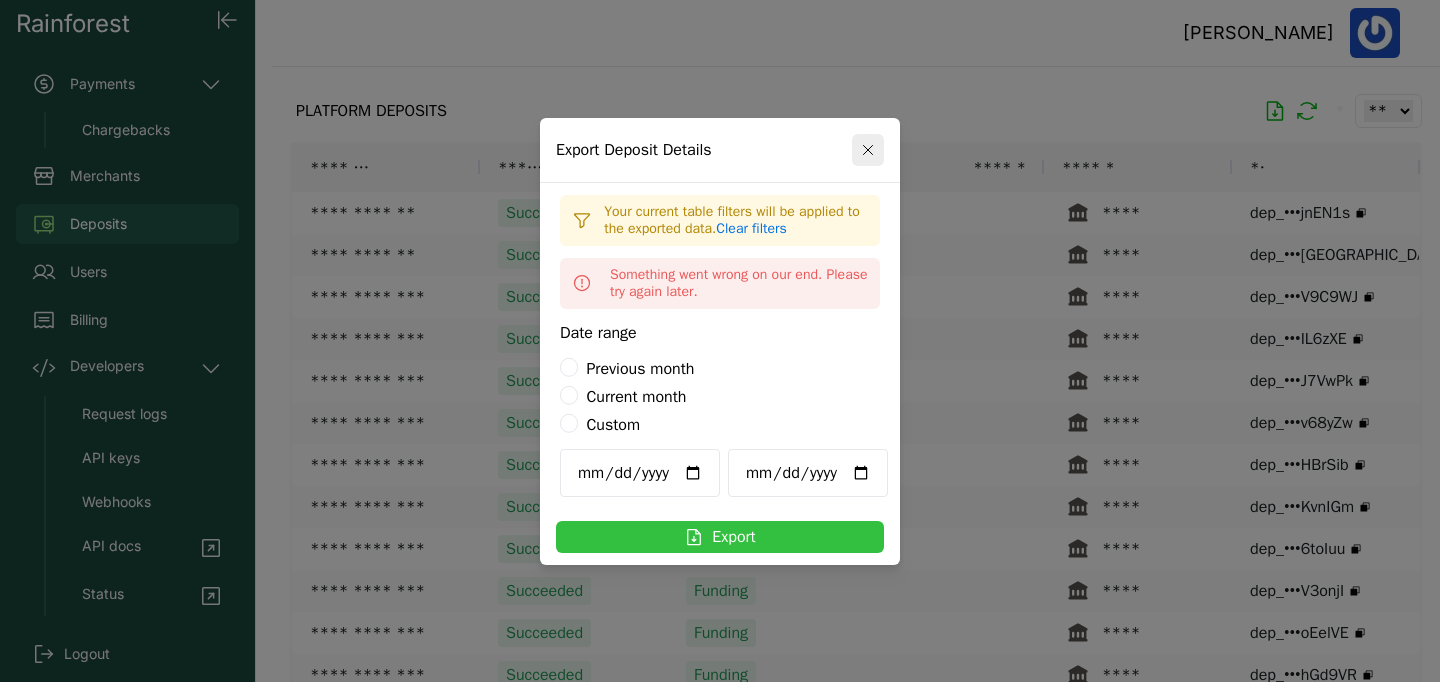click 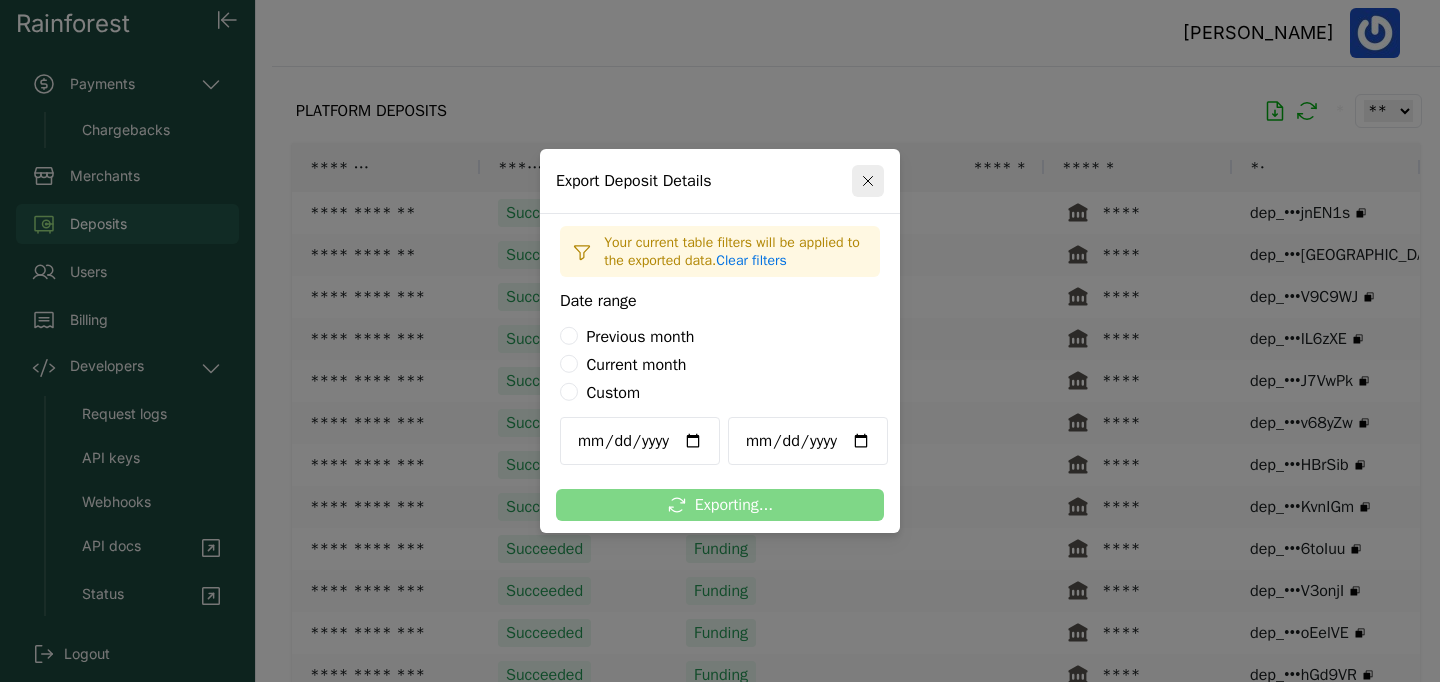 click on "**********" at bounding box center (720, 341) 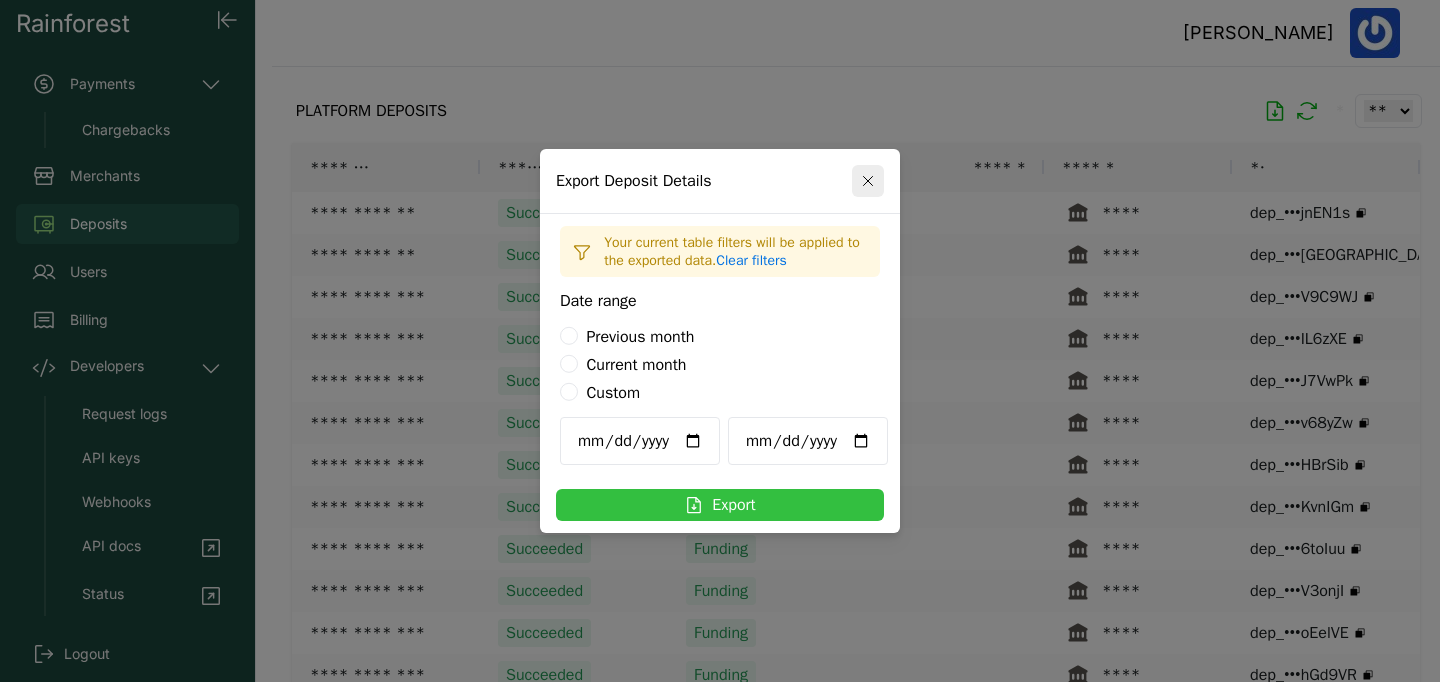 click 